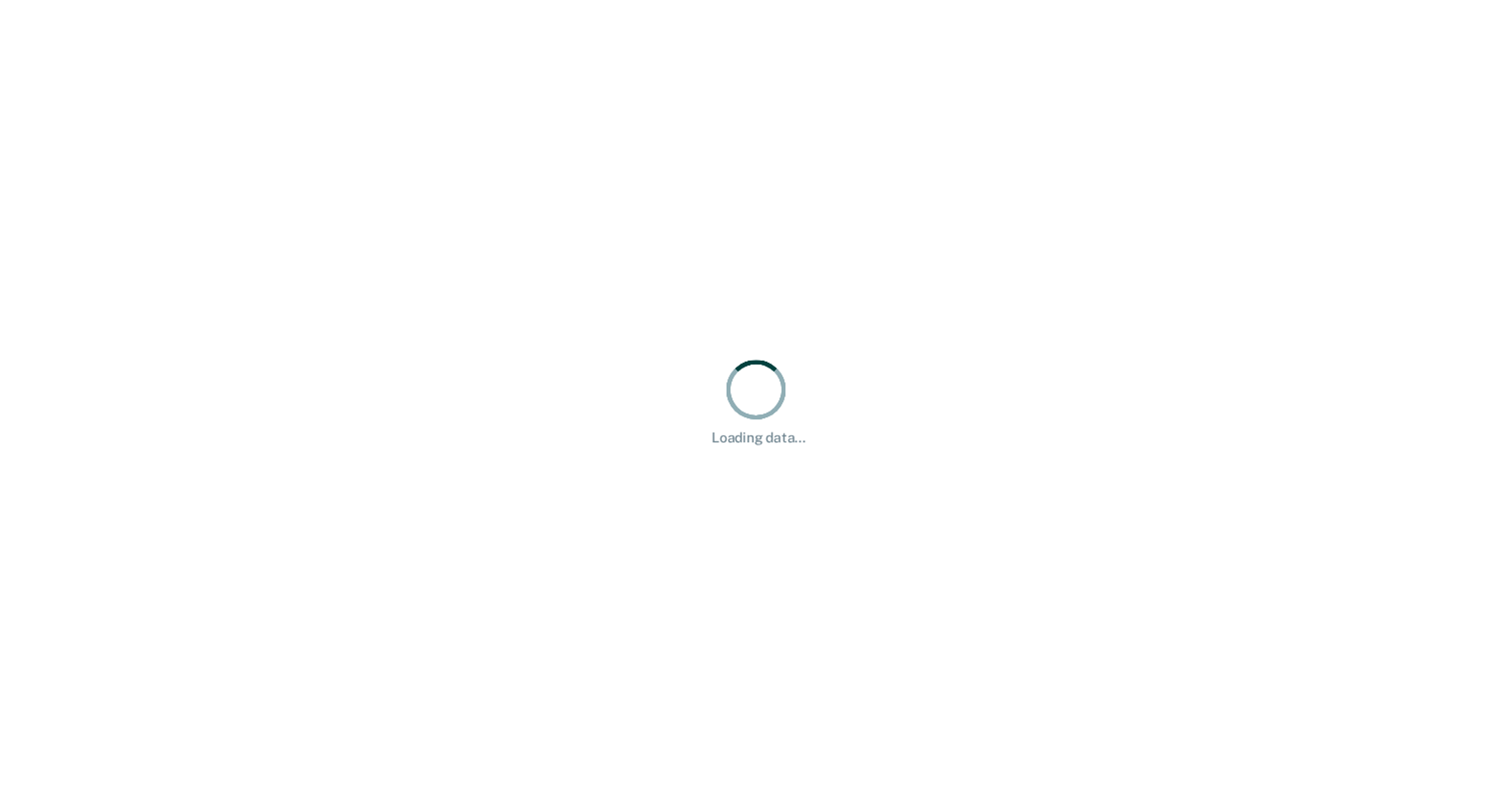 scroll, scrollTop: 0, scrollLeft: 0, axis: both 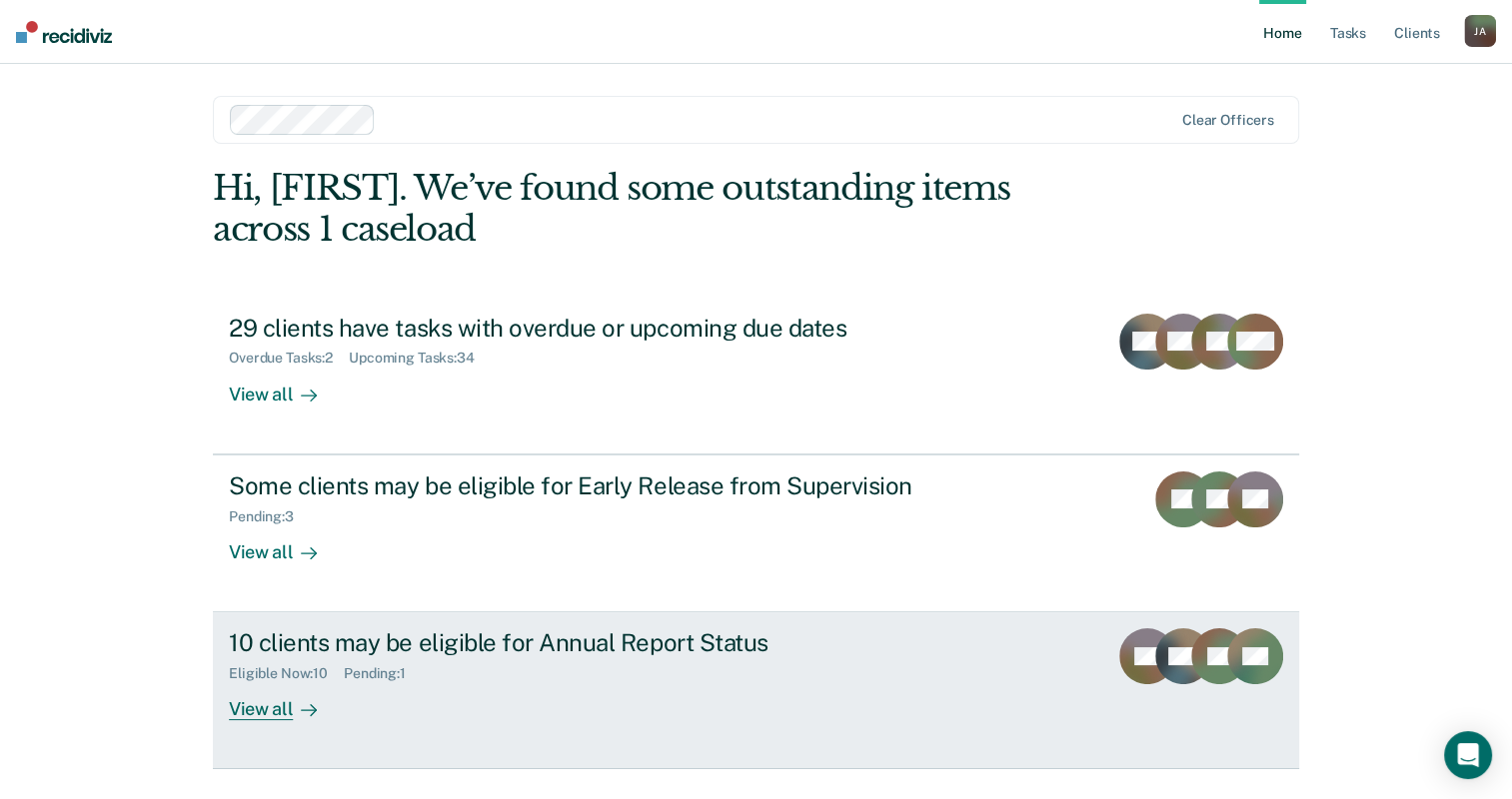 click 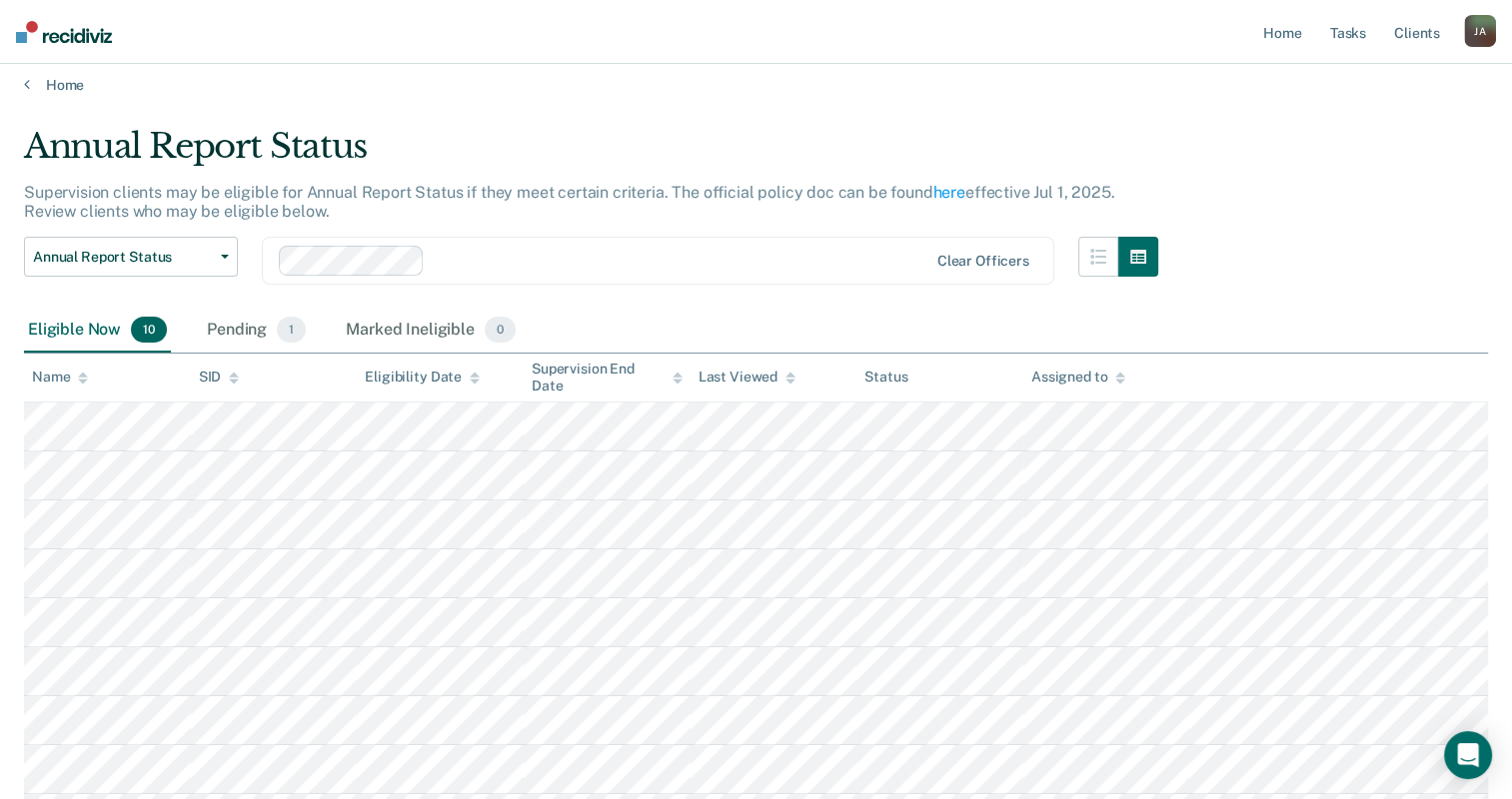 scroll, scrollTop: 0, scrollLeft: 0, axis: both 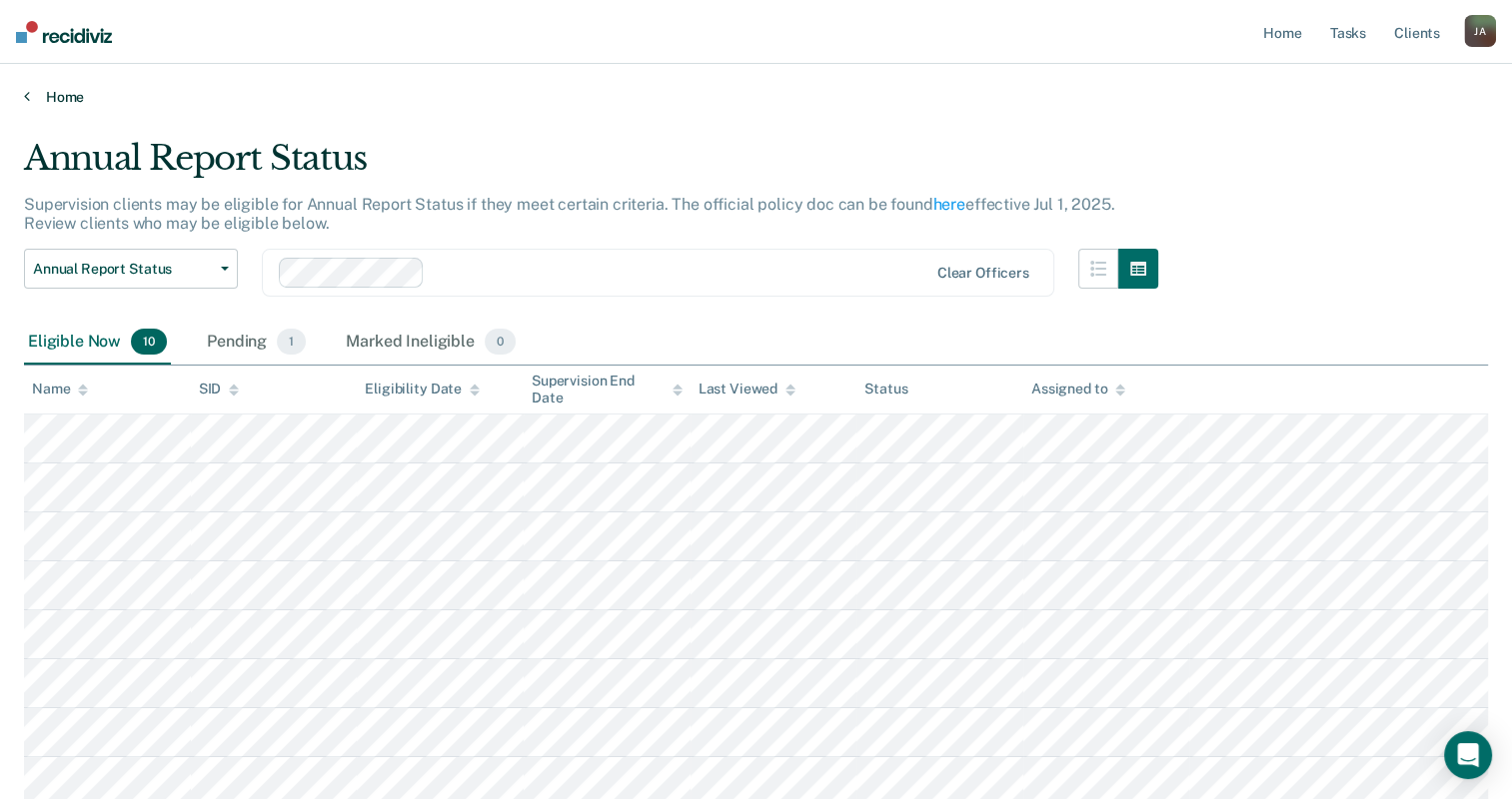 click at bounding box center [27, 96] 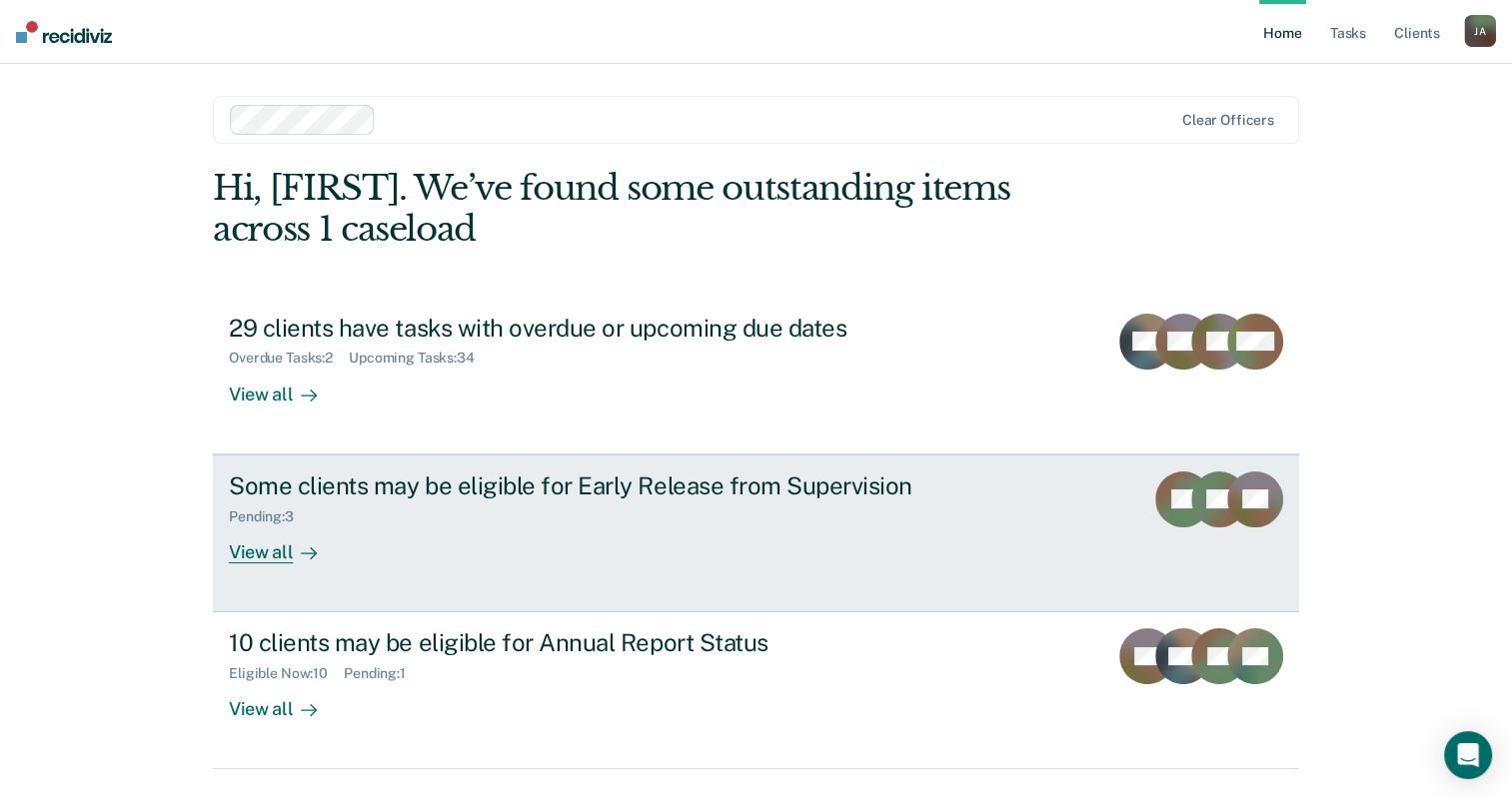 click on "View all" at bounding box center (285, 543) 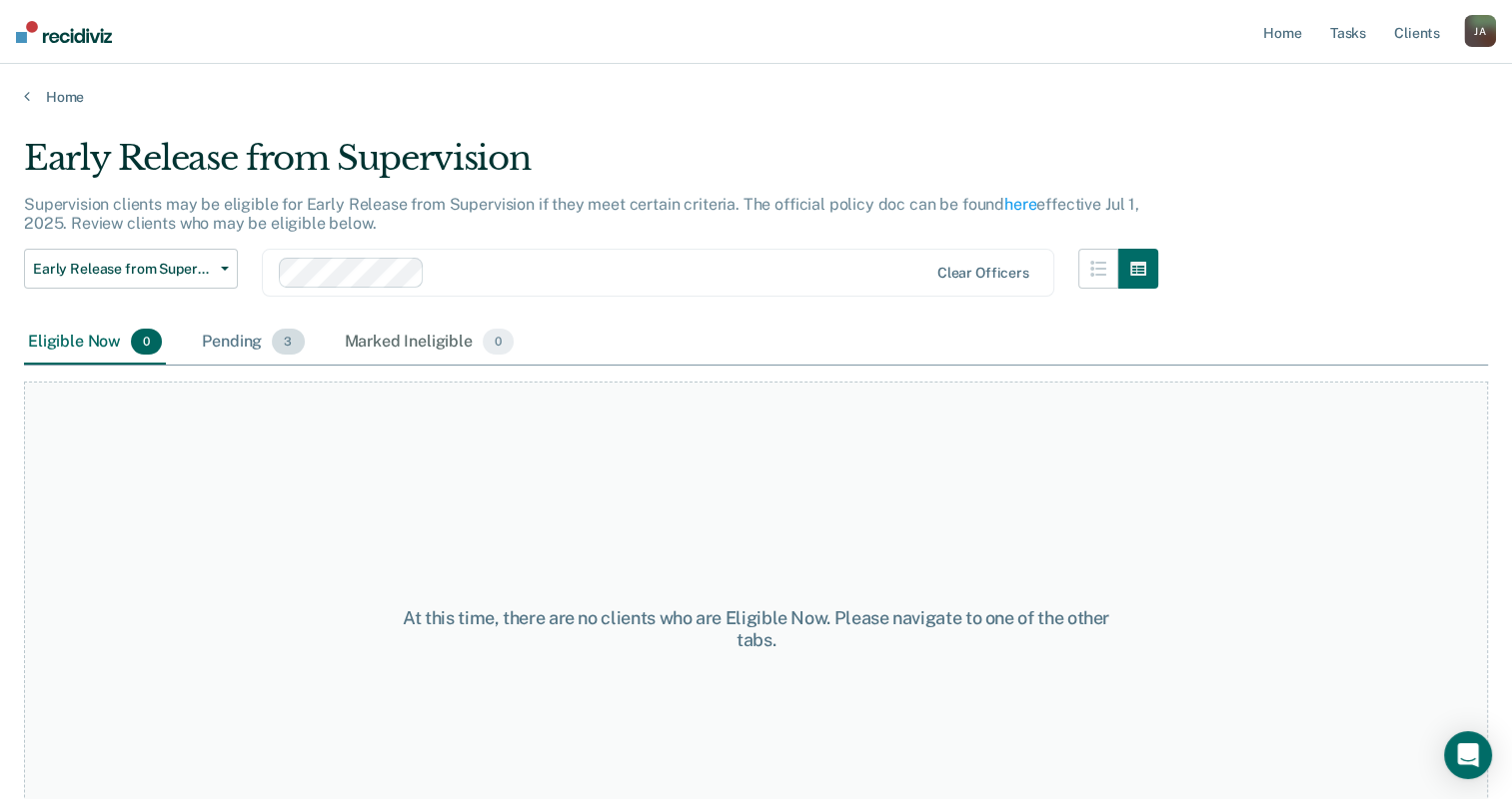 click on "Pending 3" at bounding box center (253, 343) 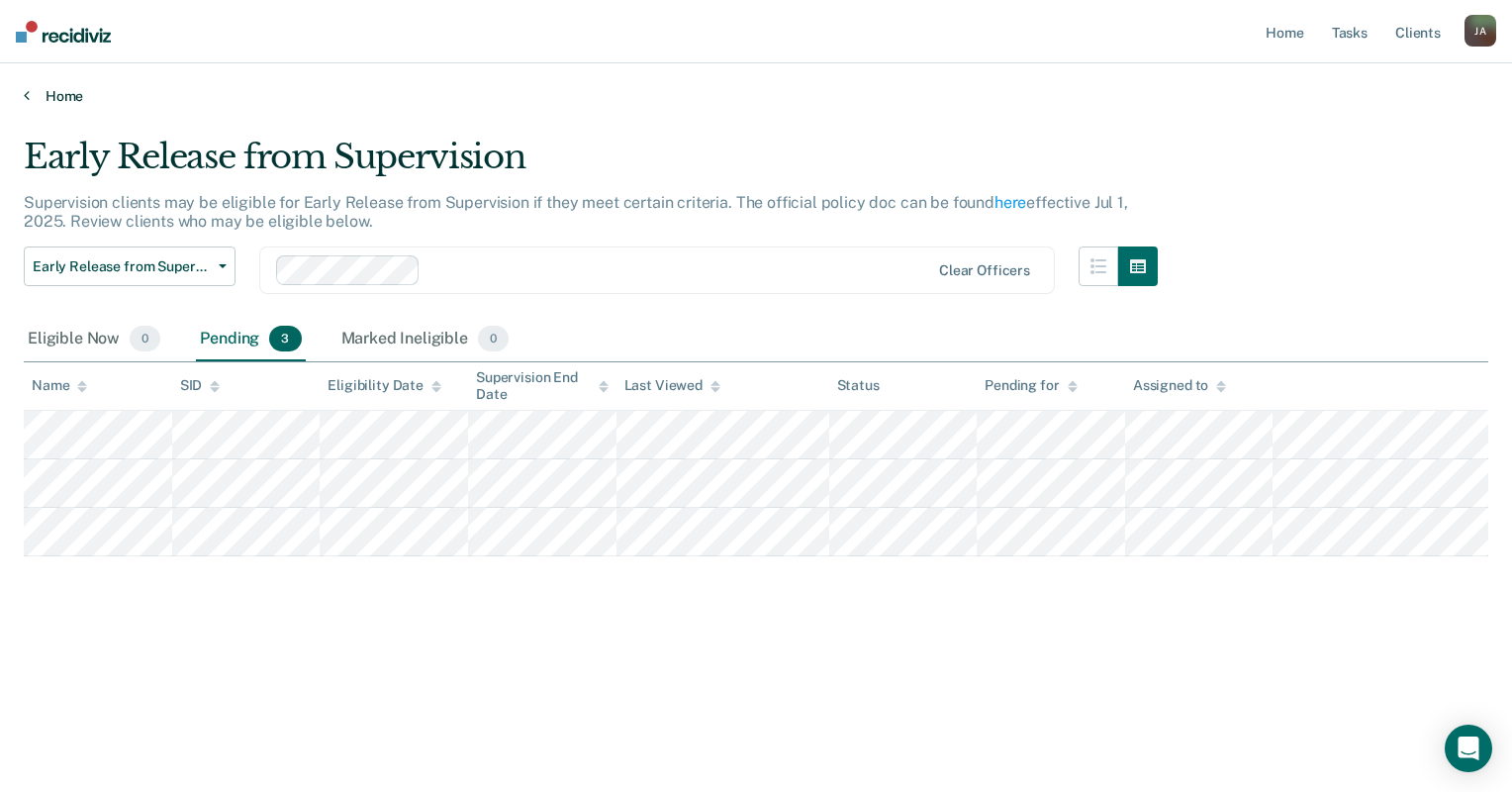 click on "Home" at bounding box center (756, 96) 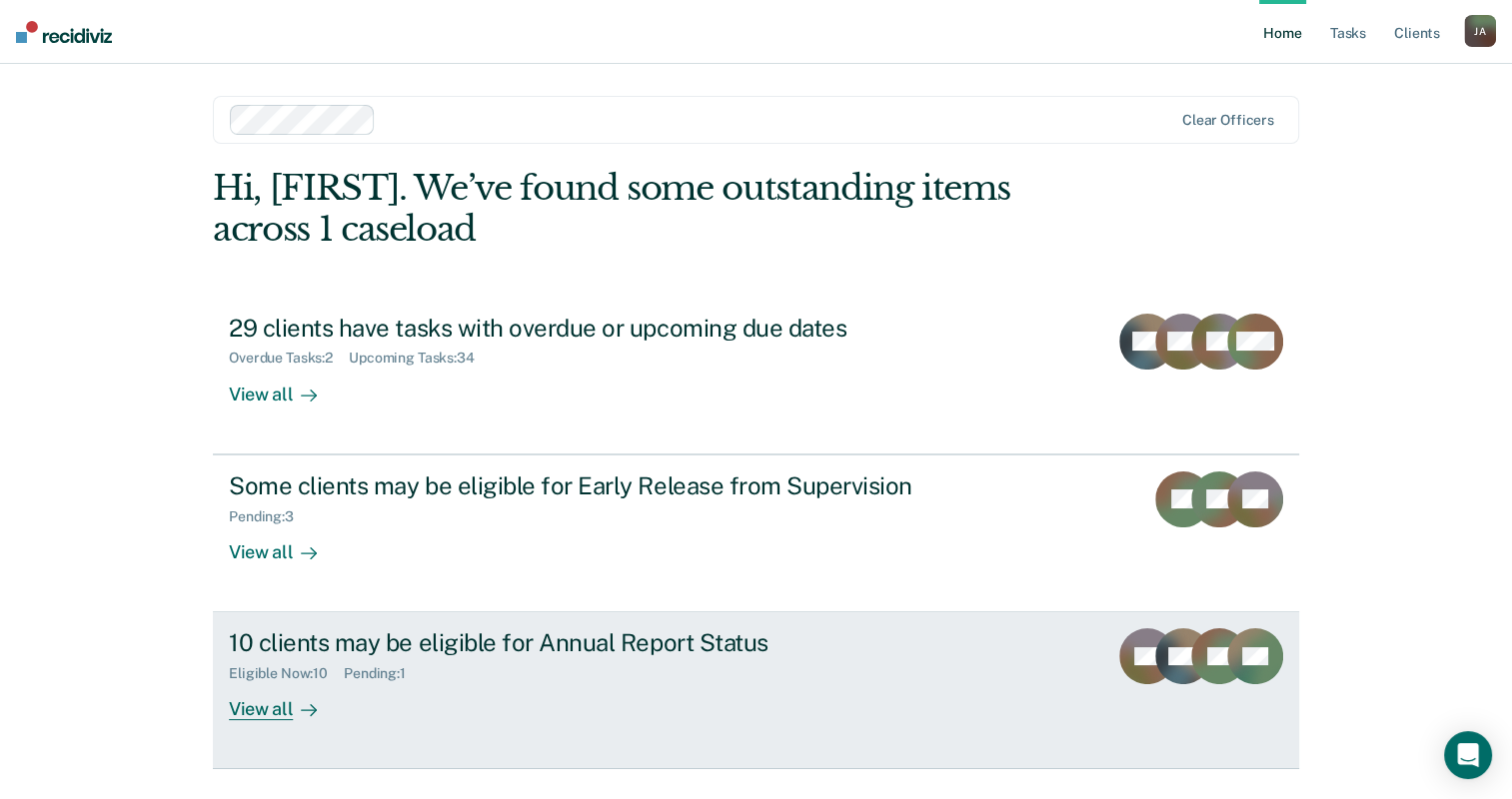 click on "View all" at bounding box center [285, 701] 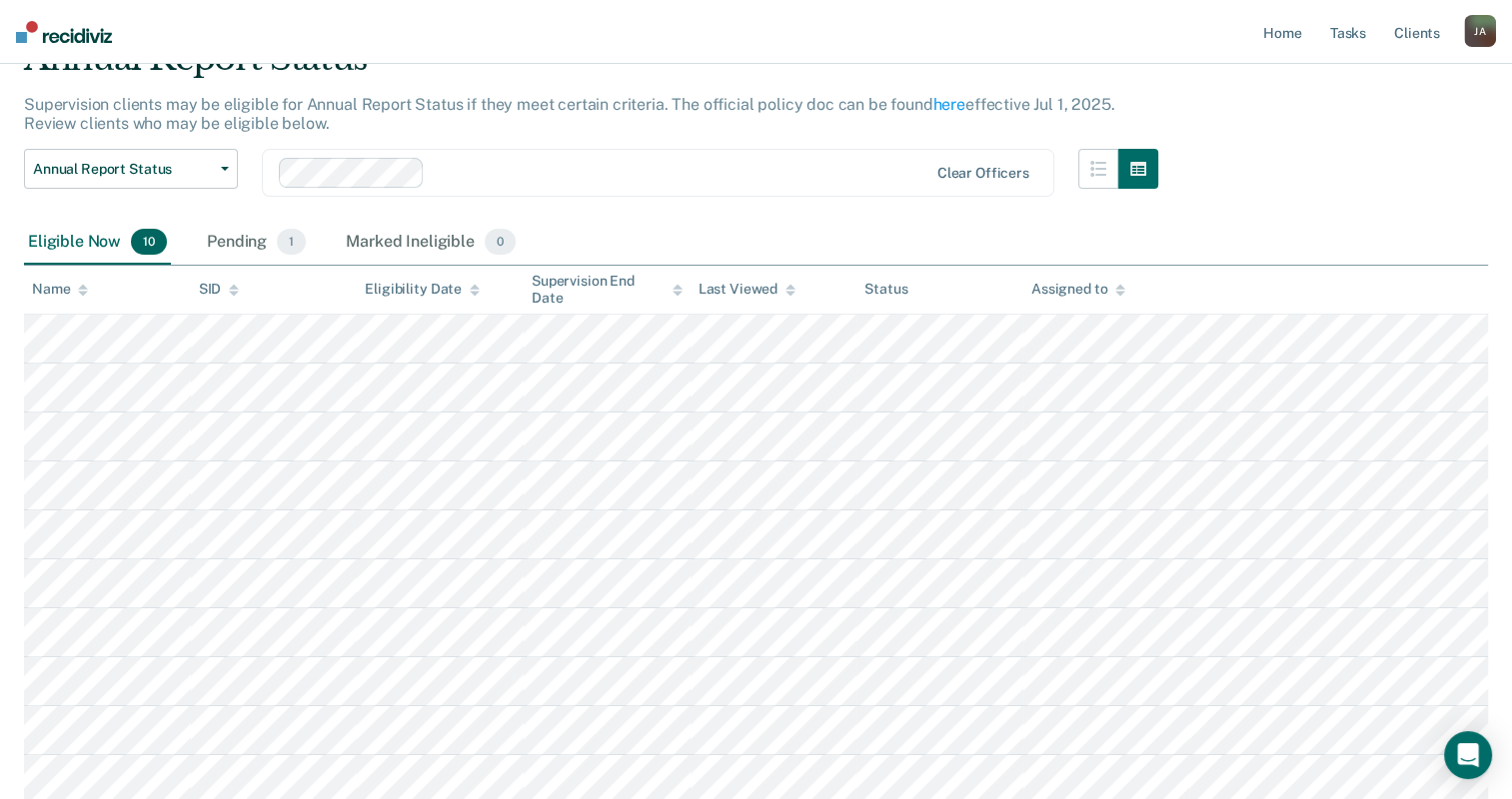 scroll, scrollTop: 200, scrollLeft: 0, axis: vertical 